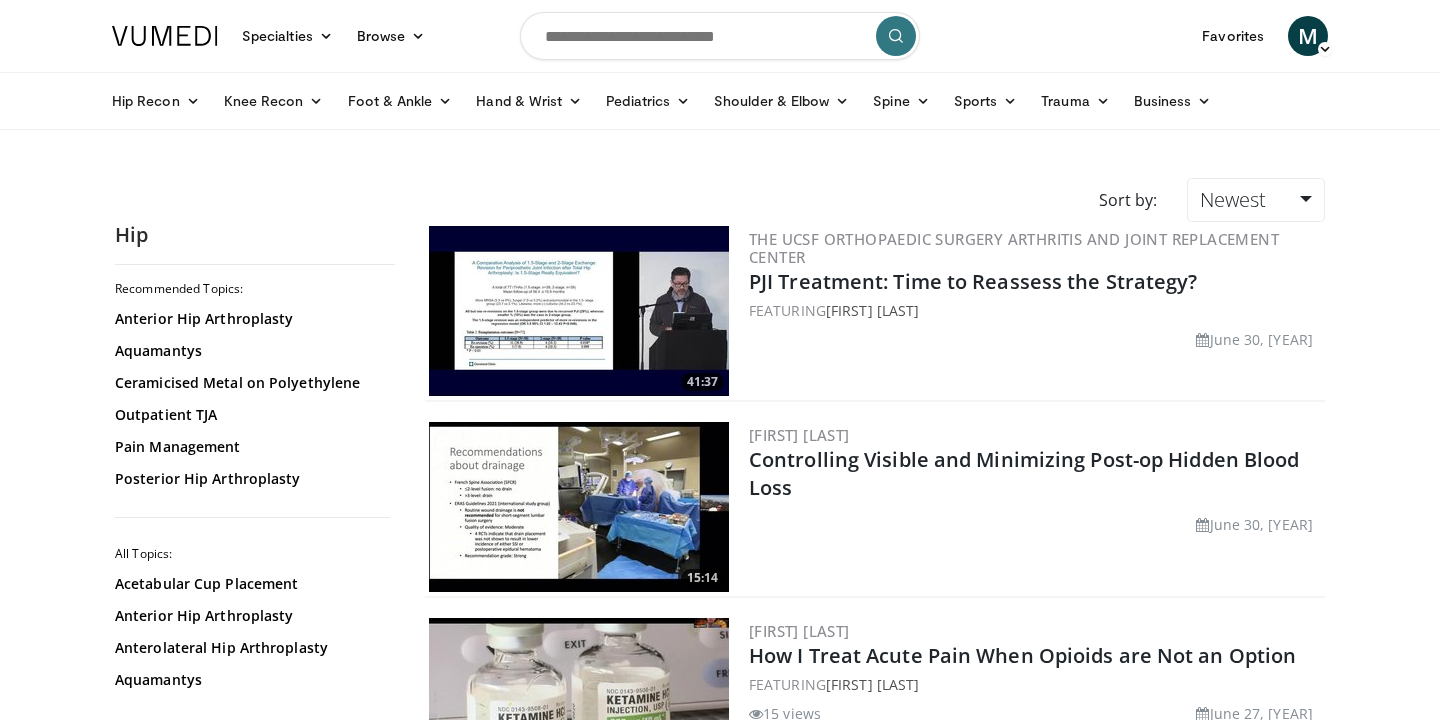 scroll, scrollTop: 0, scrollLeft: 0, axis: both 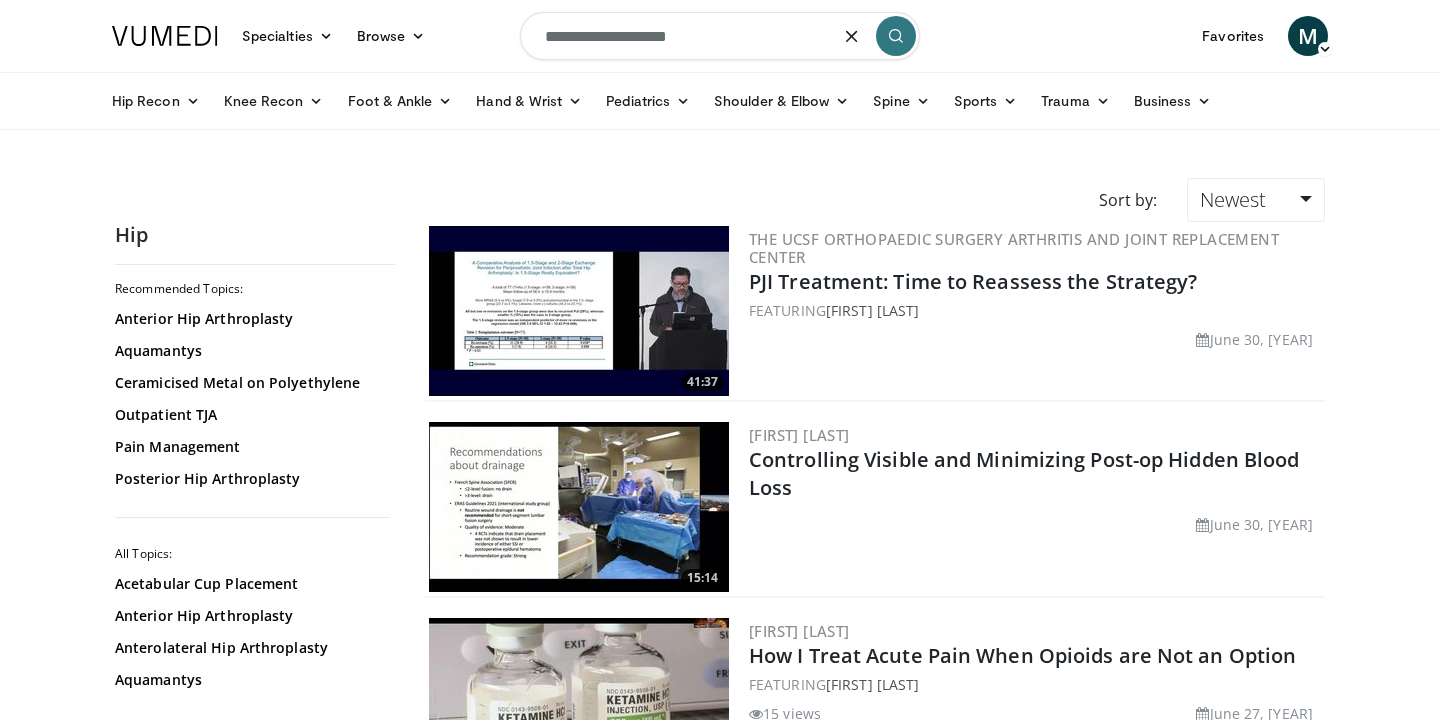type on "**********" 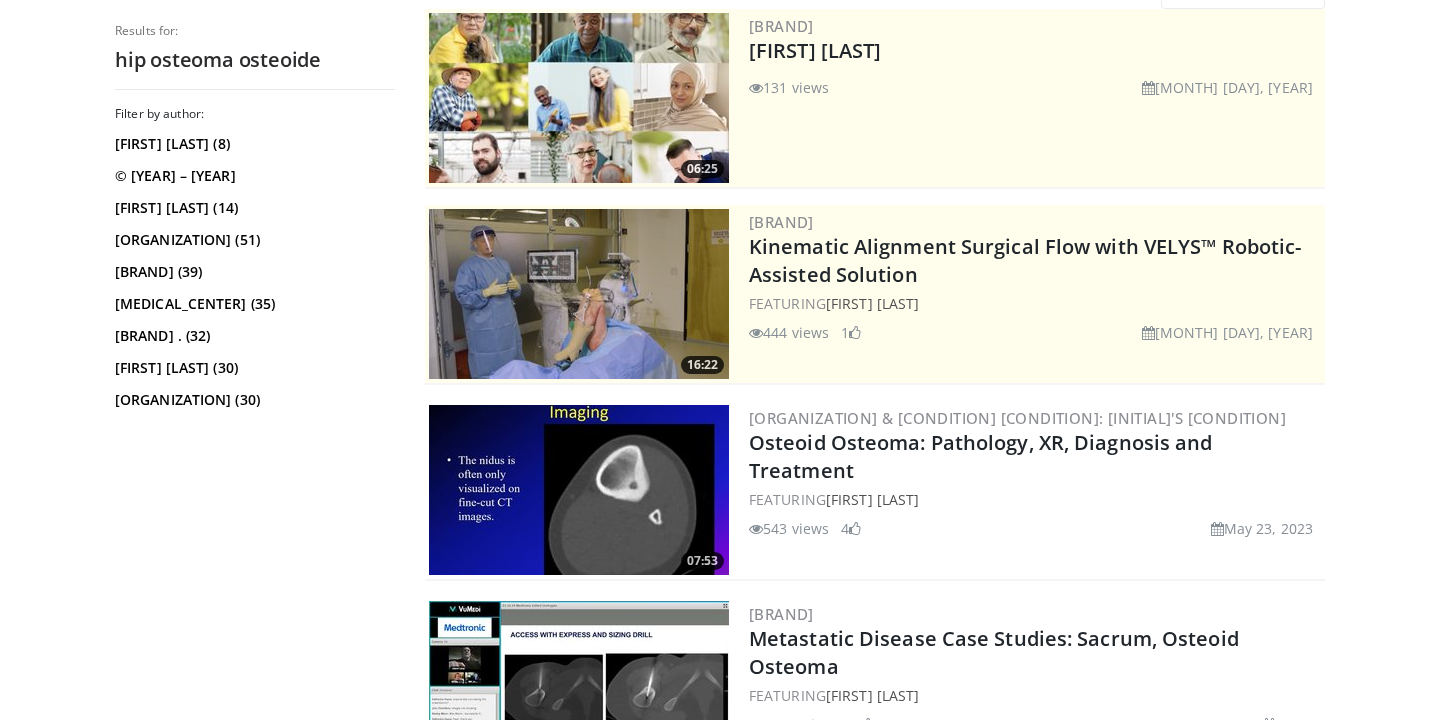 scroll, scrollTop: 0, scrollLeft: 0, axis: both 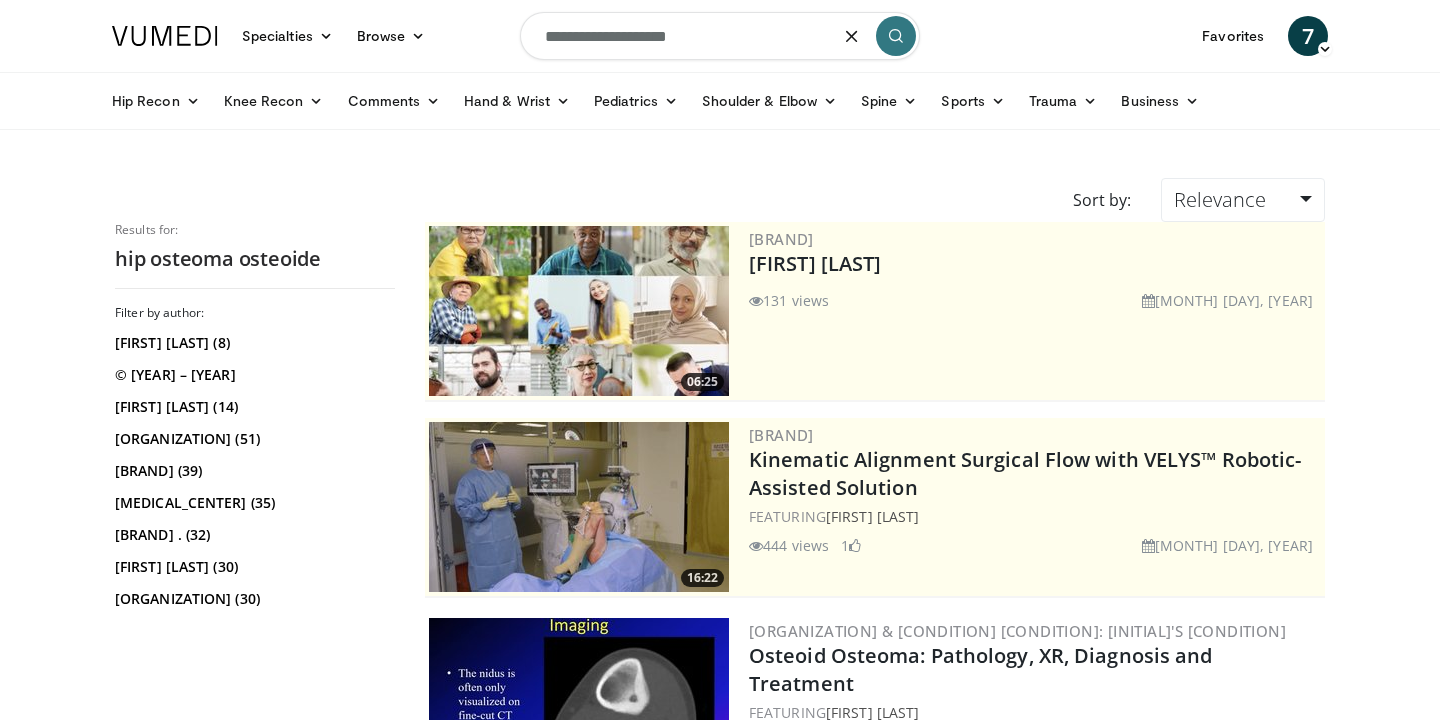 drag, startPoint x: 738, startPoint y: 36, endPoint x: 462, endPoint y: 19, distance: 276.52304 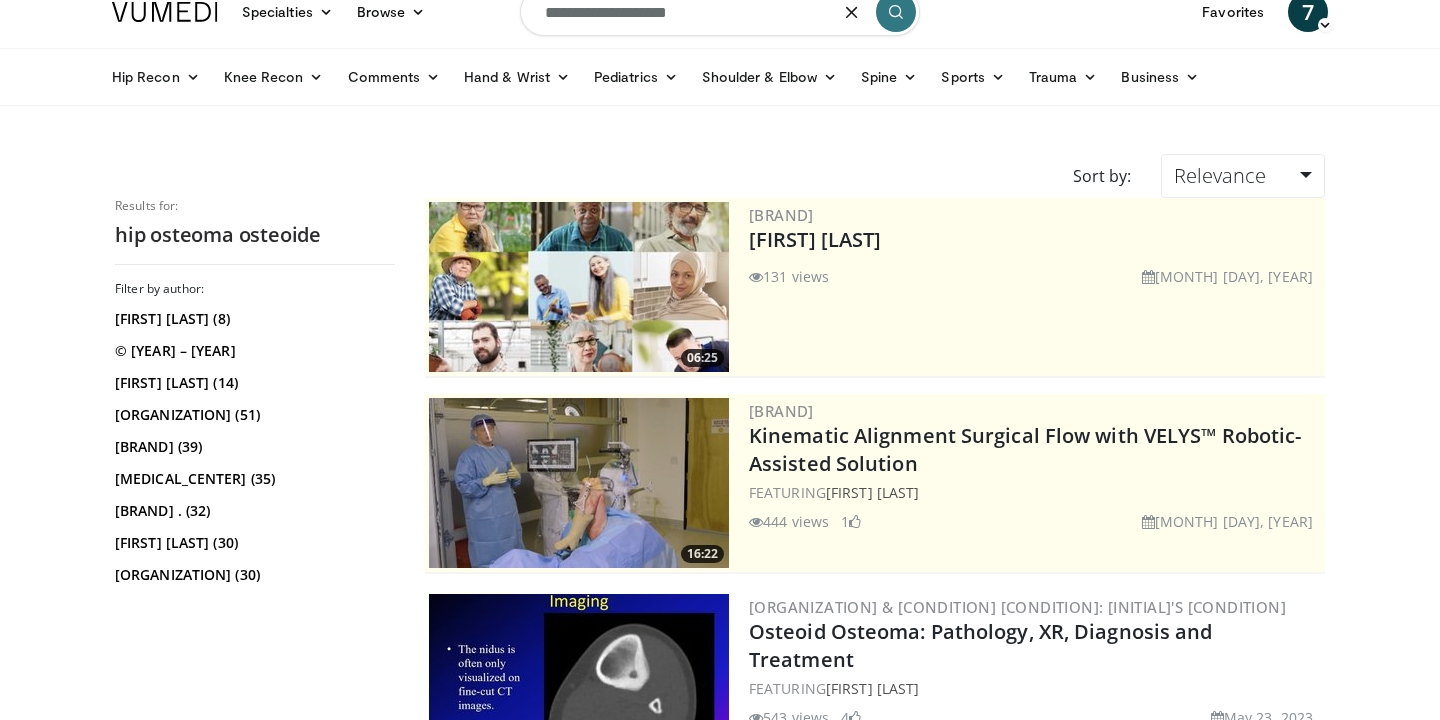 scroll, scrollTop: 0, scrollLeft: 0, axis: both 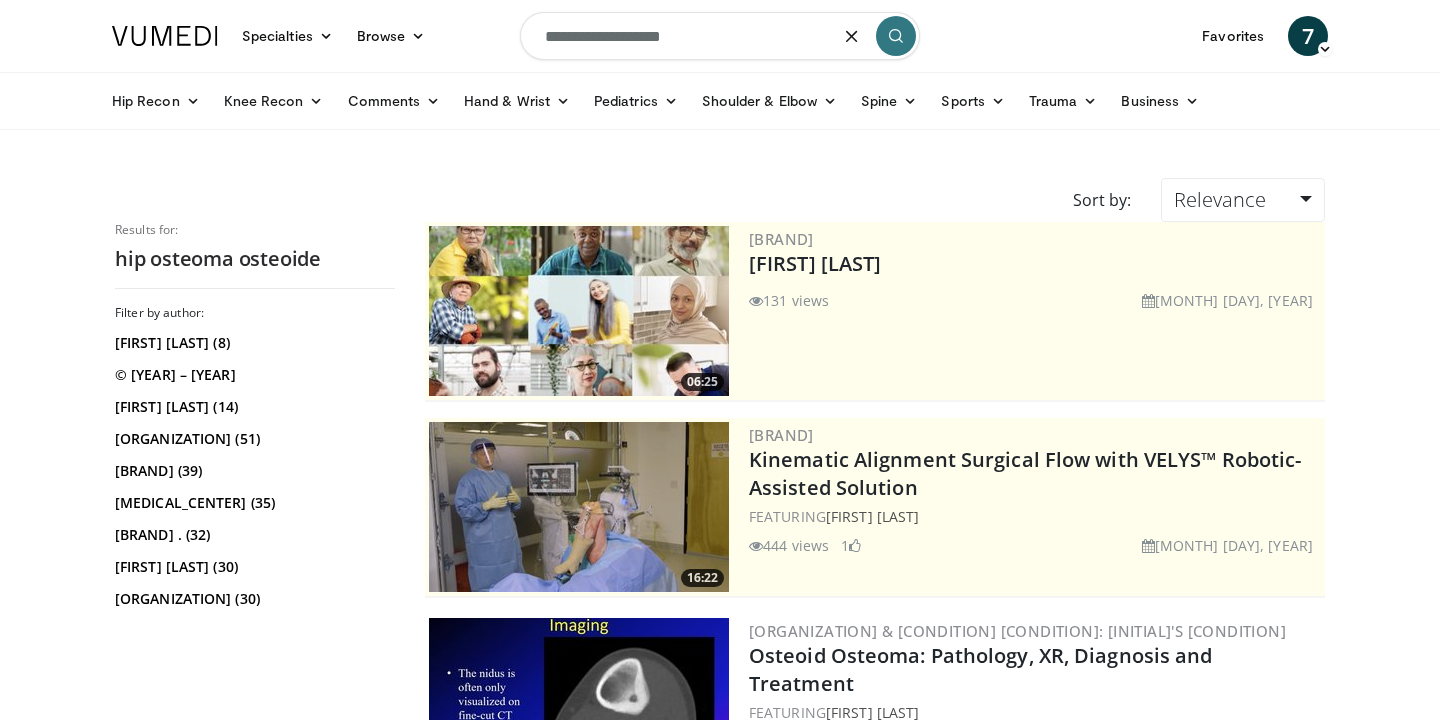 type on "**********" 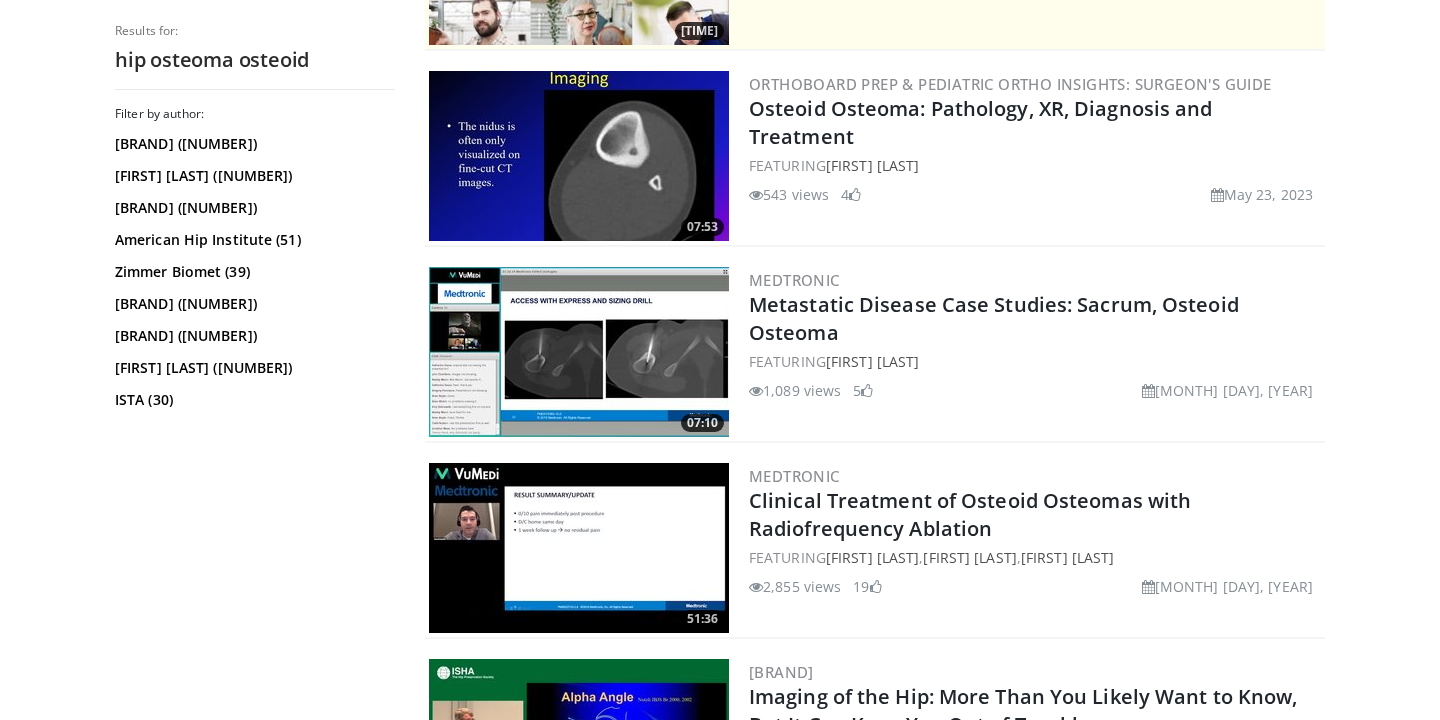 scroll, scrollTop: 0, scrollLeft: 0, axis: both 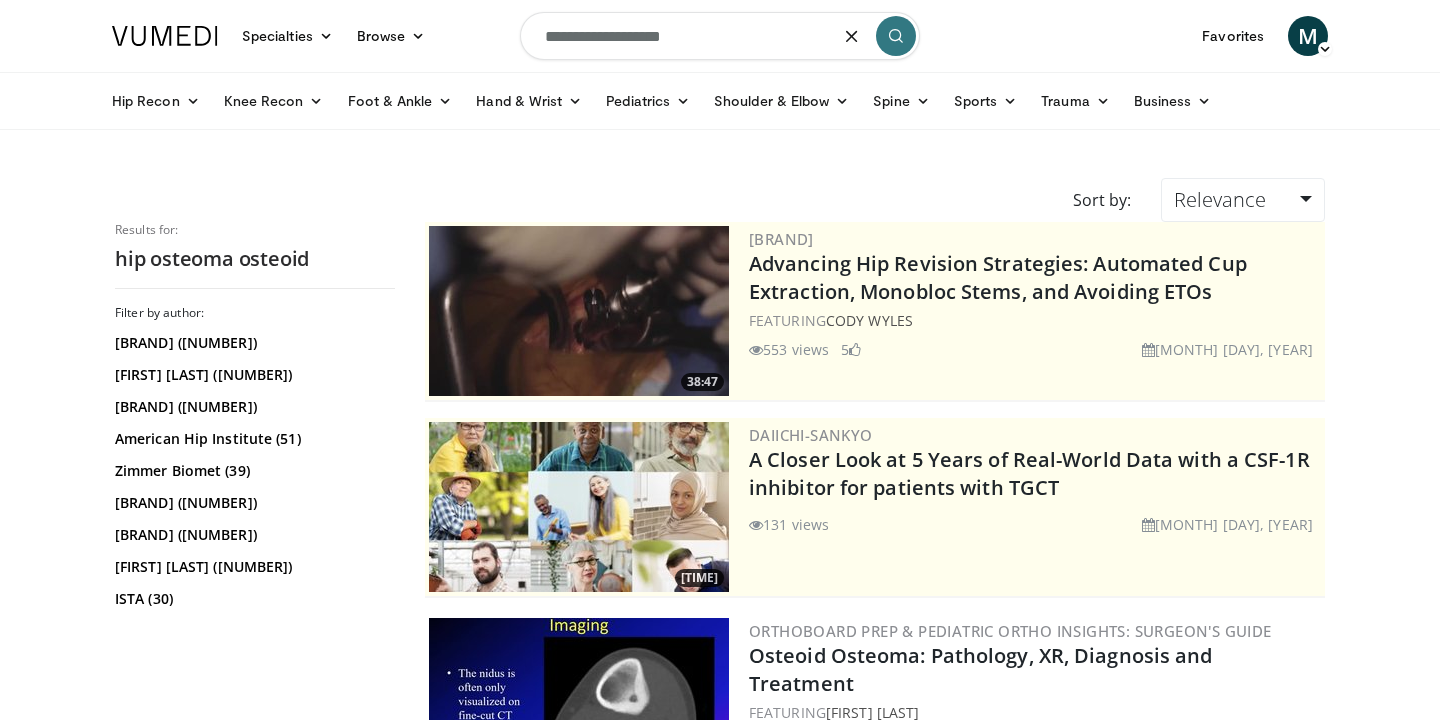 drag, startPoint x: 712, startPoint y: 46, endPoint x: 408, endPoint y: 8, distance: 306.36578 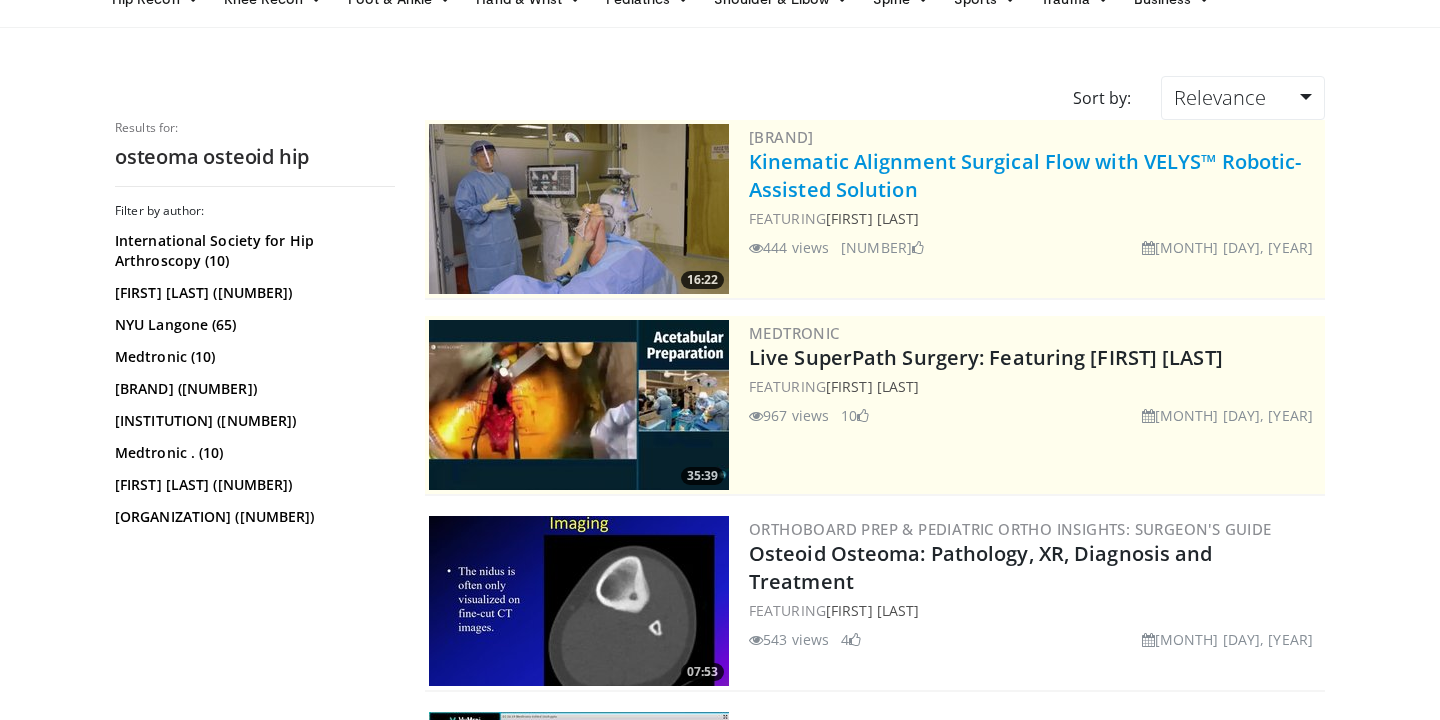 scroll, scrollTop: 0, scrollLeft: 0, axis: both 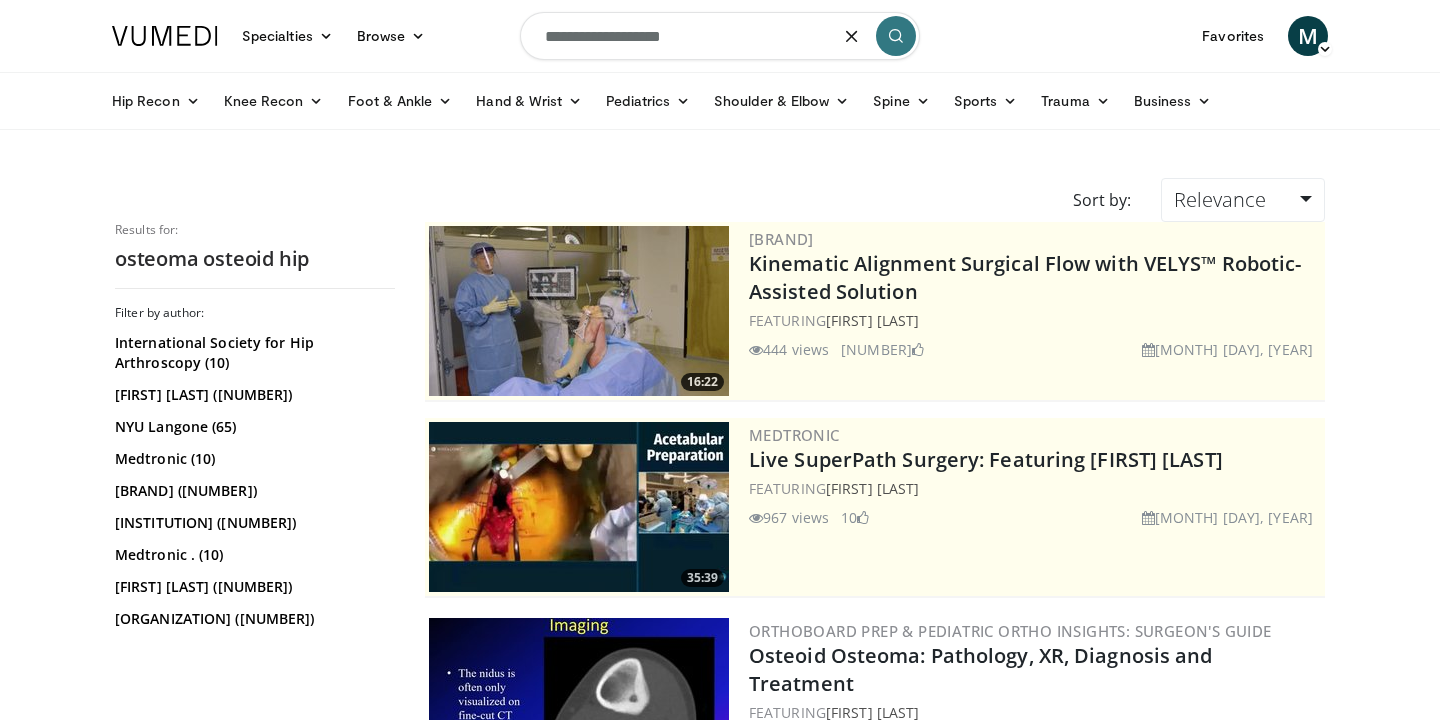 drag, startPoint x: 727, startPoint y: 43, endPoint x: 513, endPoint y: 31, distance: 214.33618 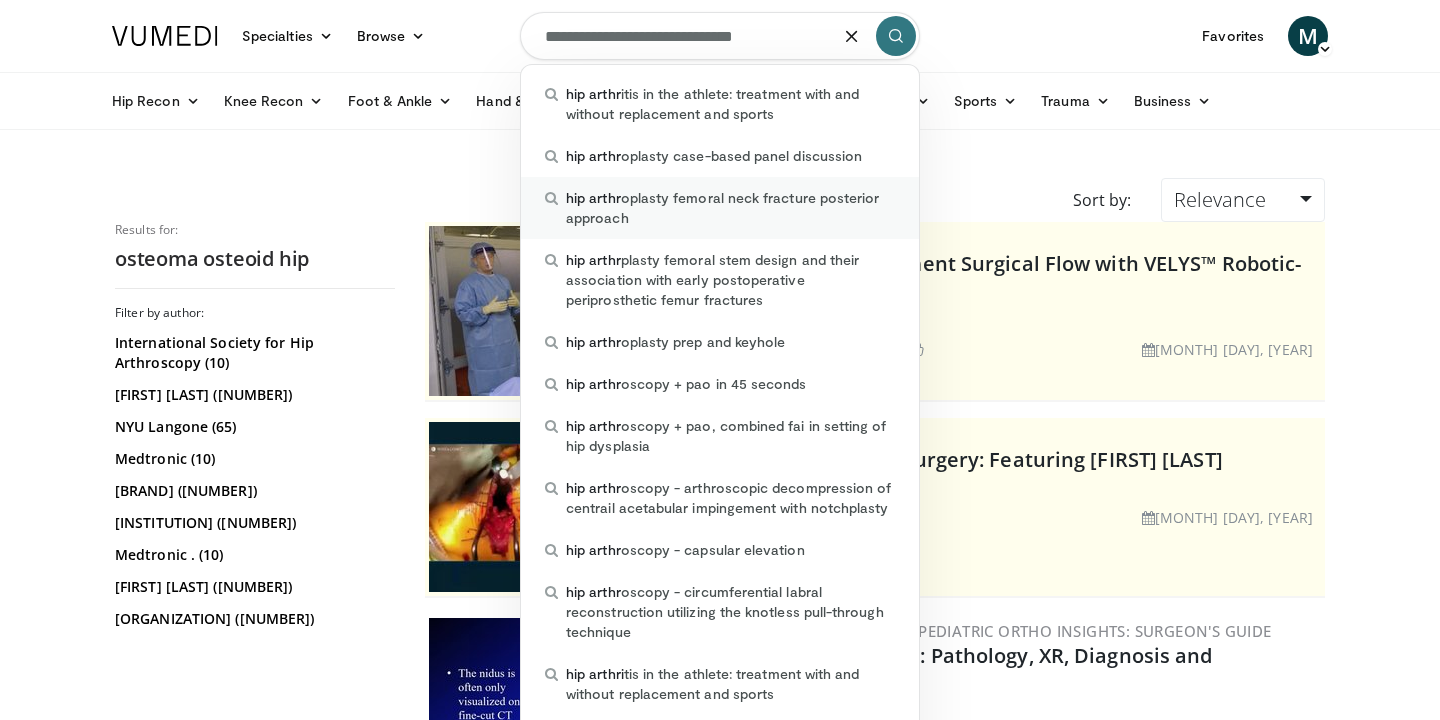 type on "**********" 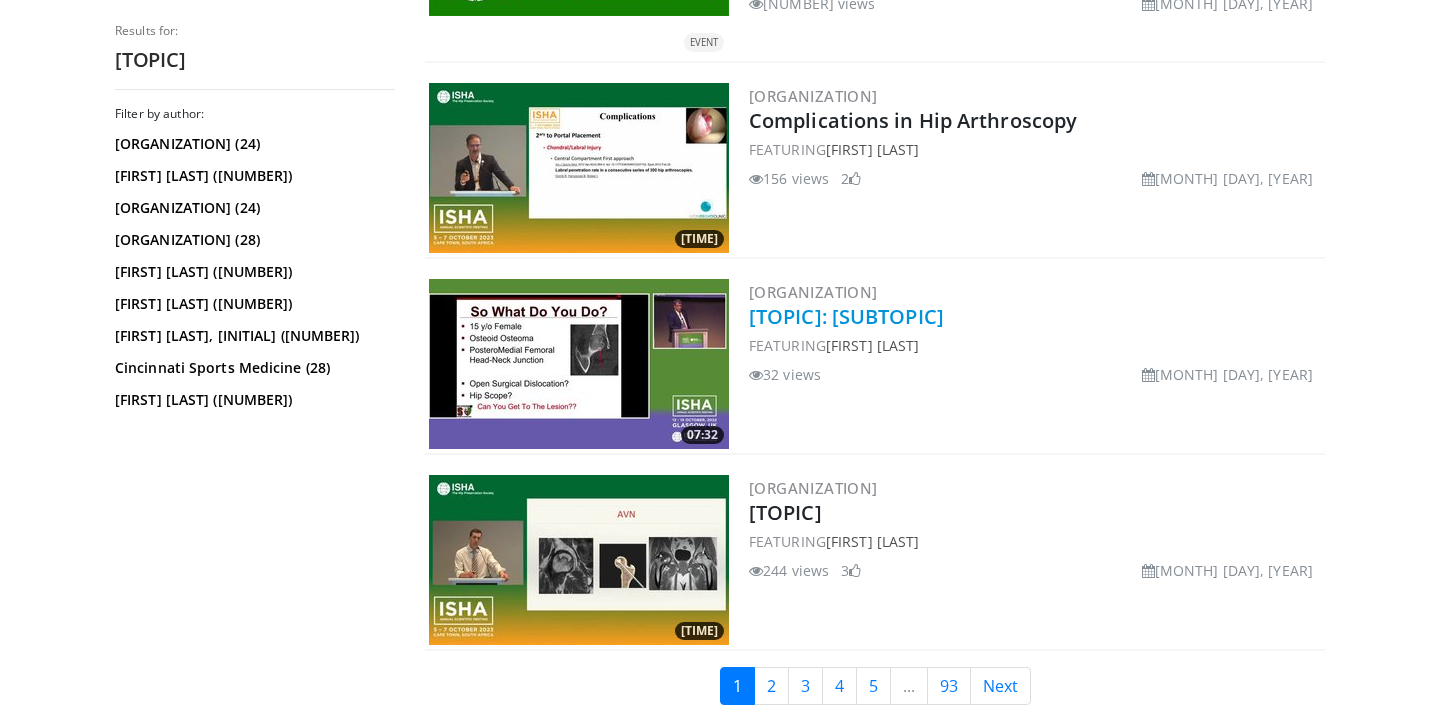 scroll, scrollTop: 4865, scrollLeft: 0, axis: vertical 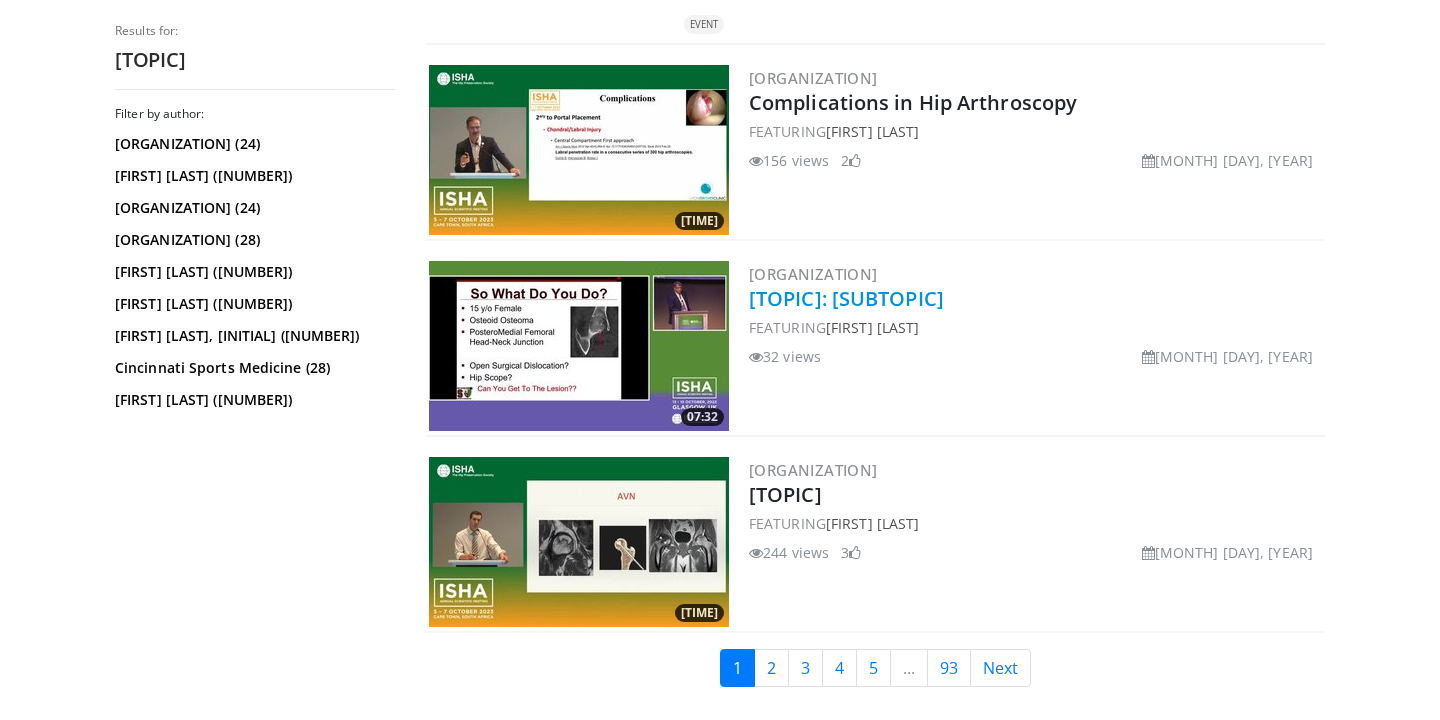 click on "[TOPIC]: [SUBTOPIC]" at bounding box center [846, 298] 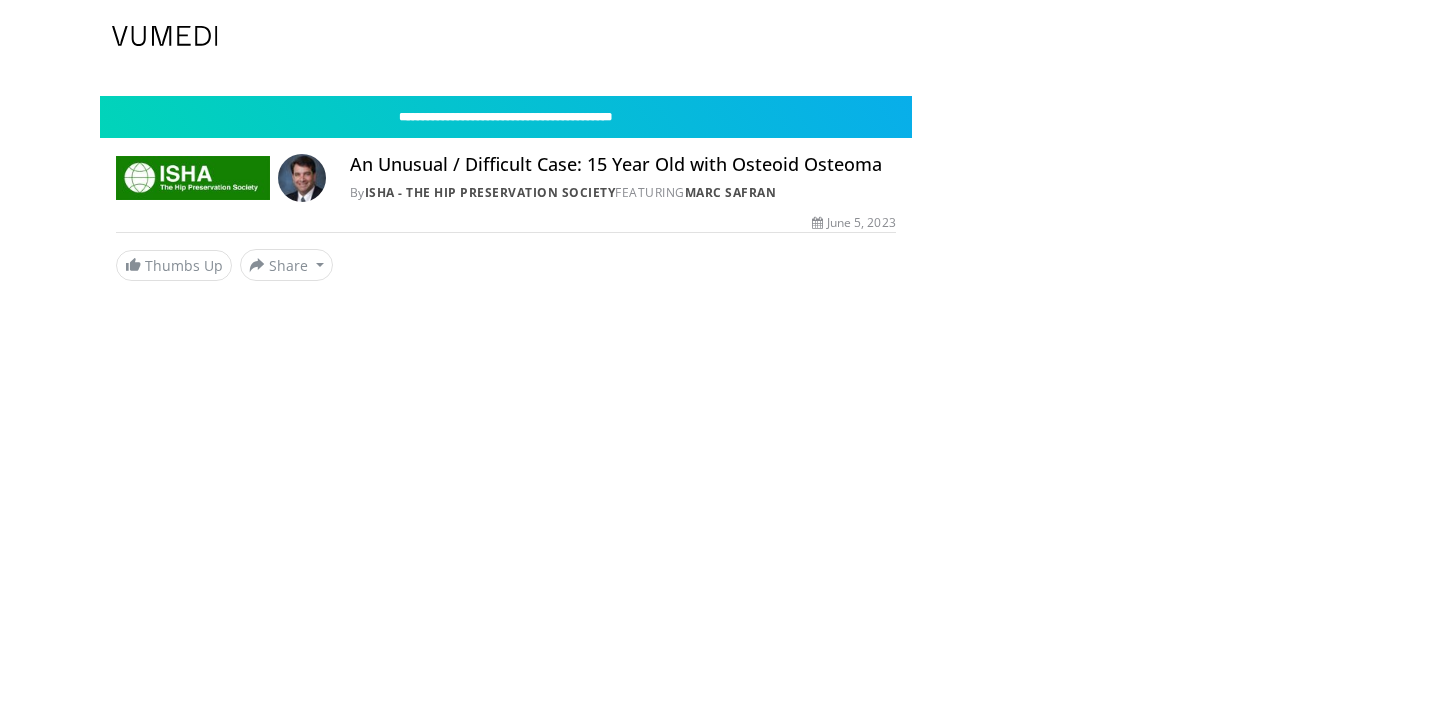 scroll, scrollTop: 0, scrollLeft: 0, axis: both 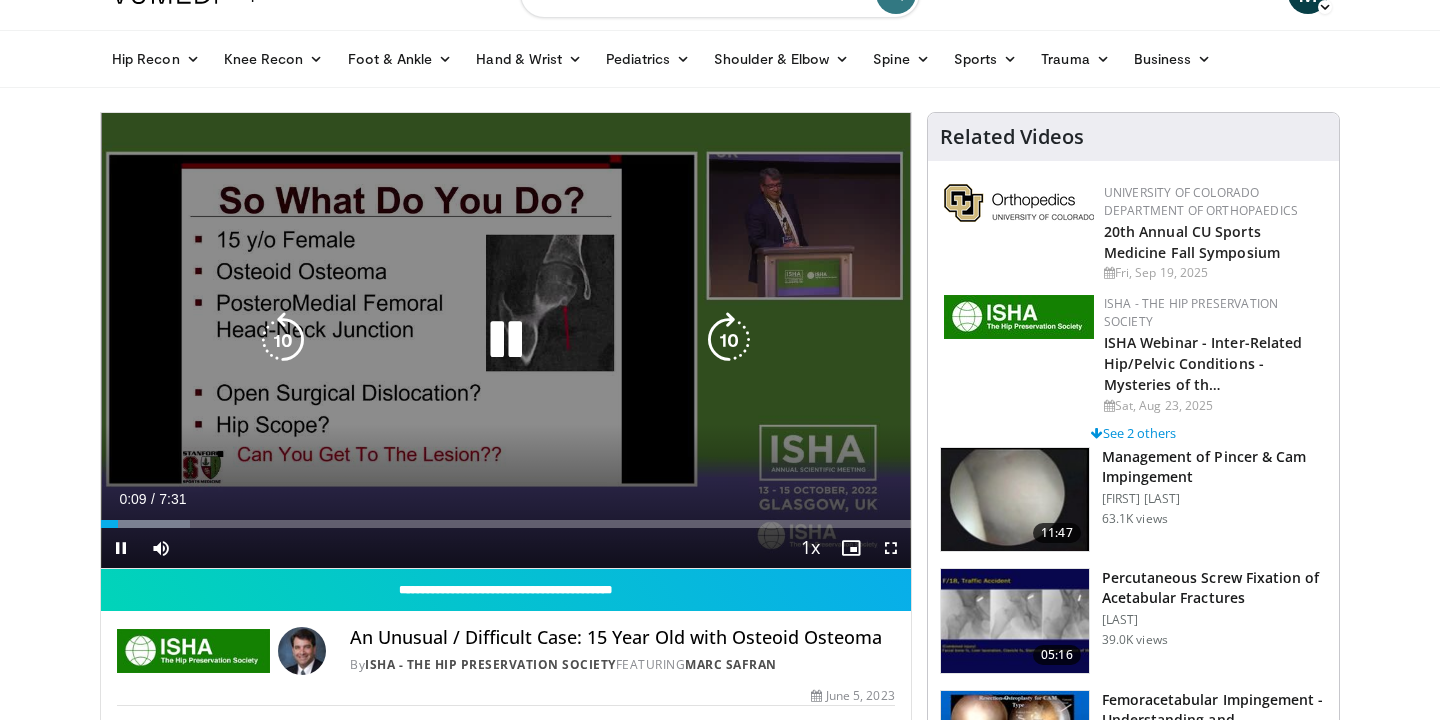 click at bounding box center [506, 340] 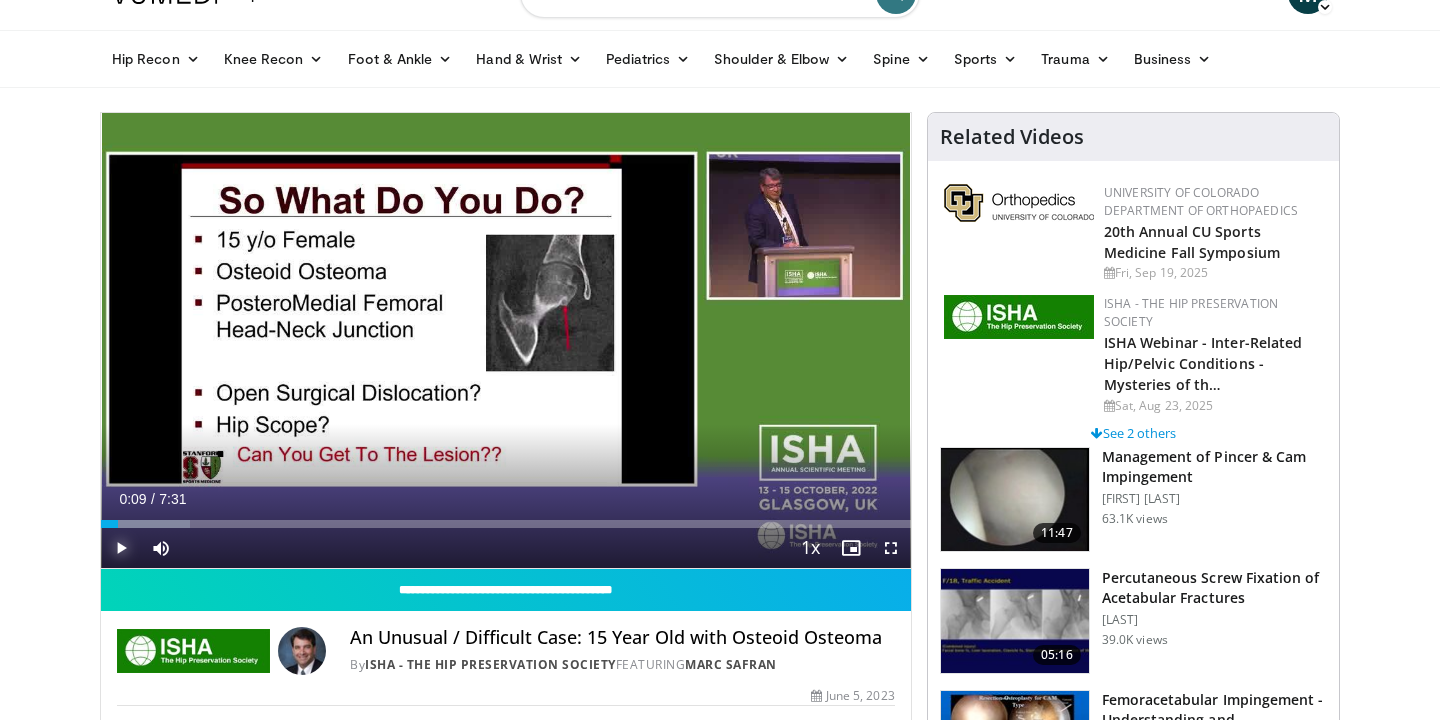 click at bounding box center [121, 548] 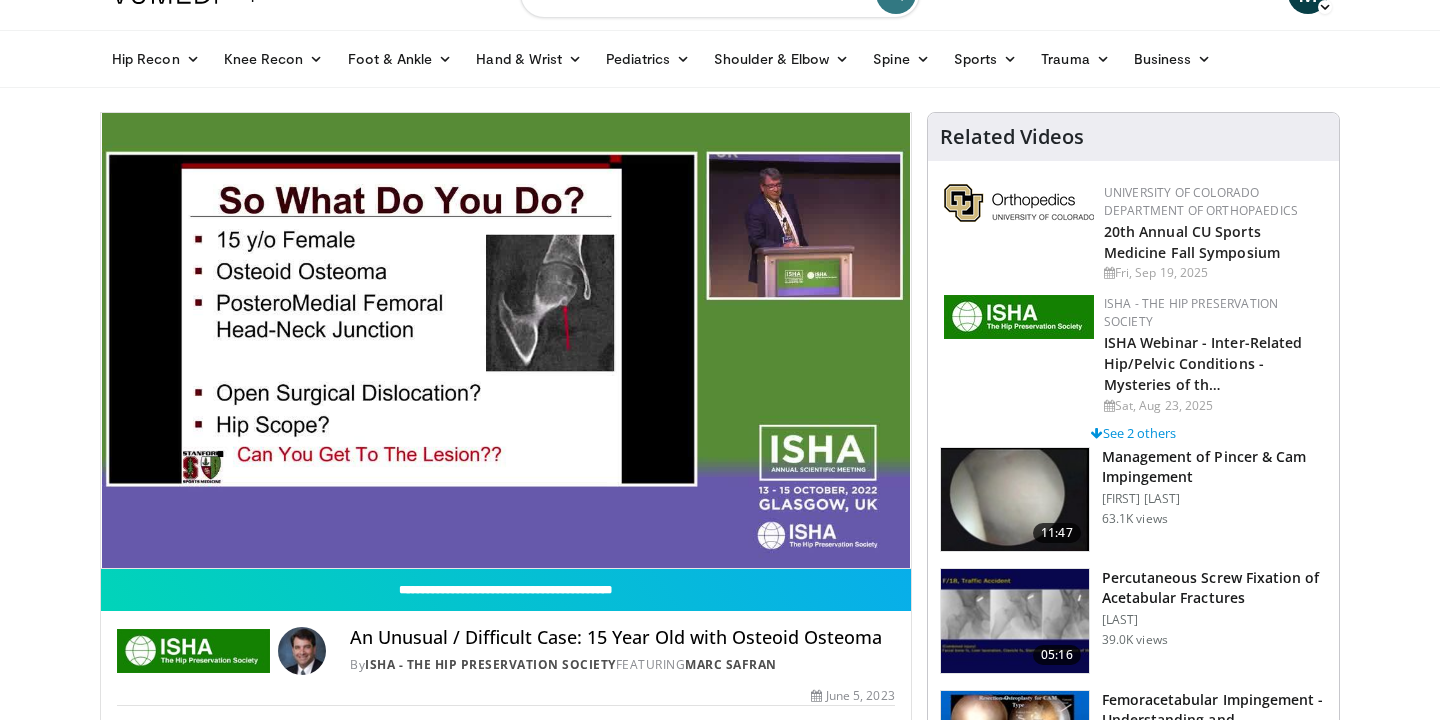 click on "10 seconds
Tap to unmute" at bounding box center (506, 340) 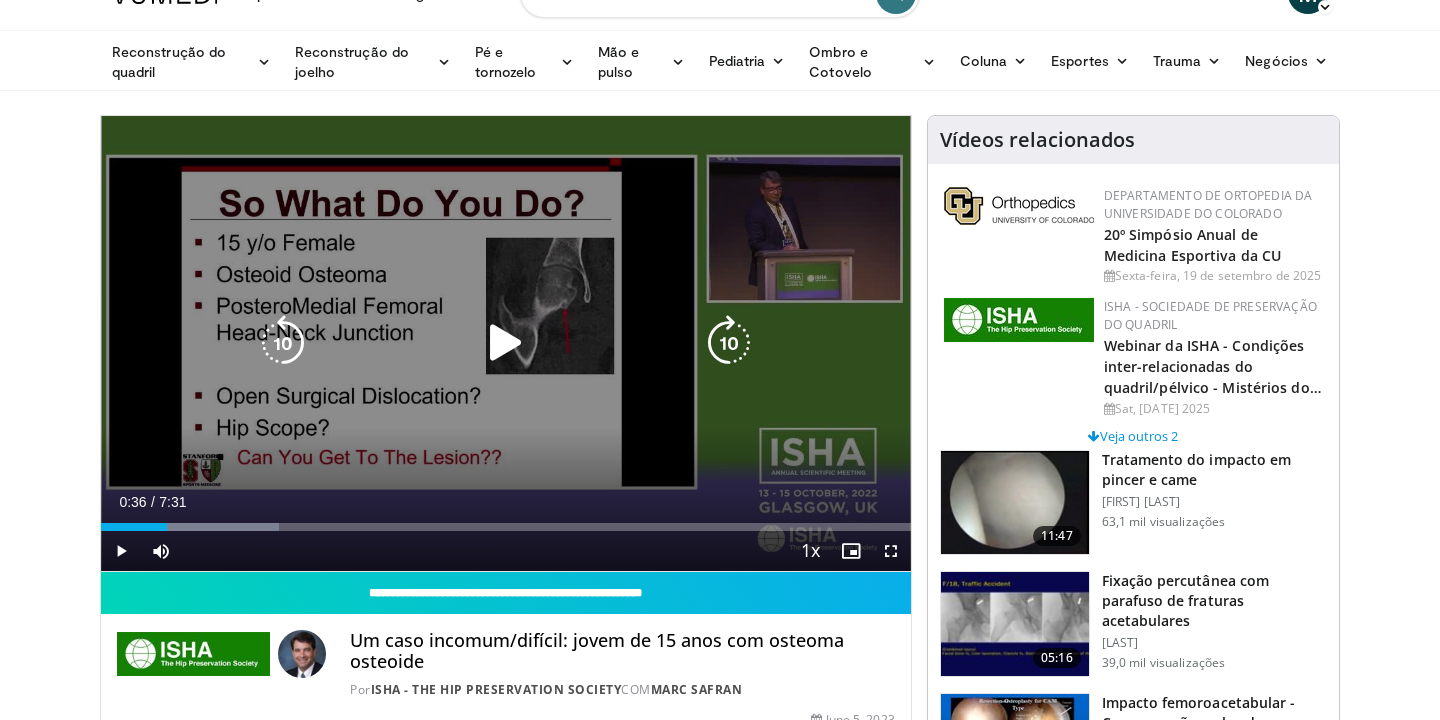click at bounding box center [506, 343] 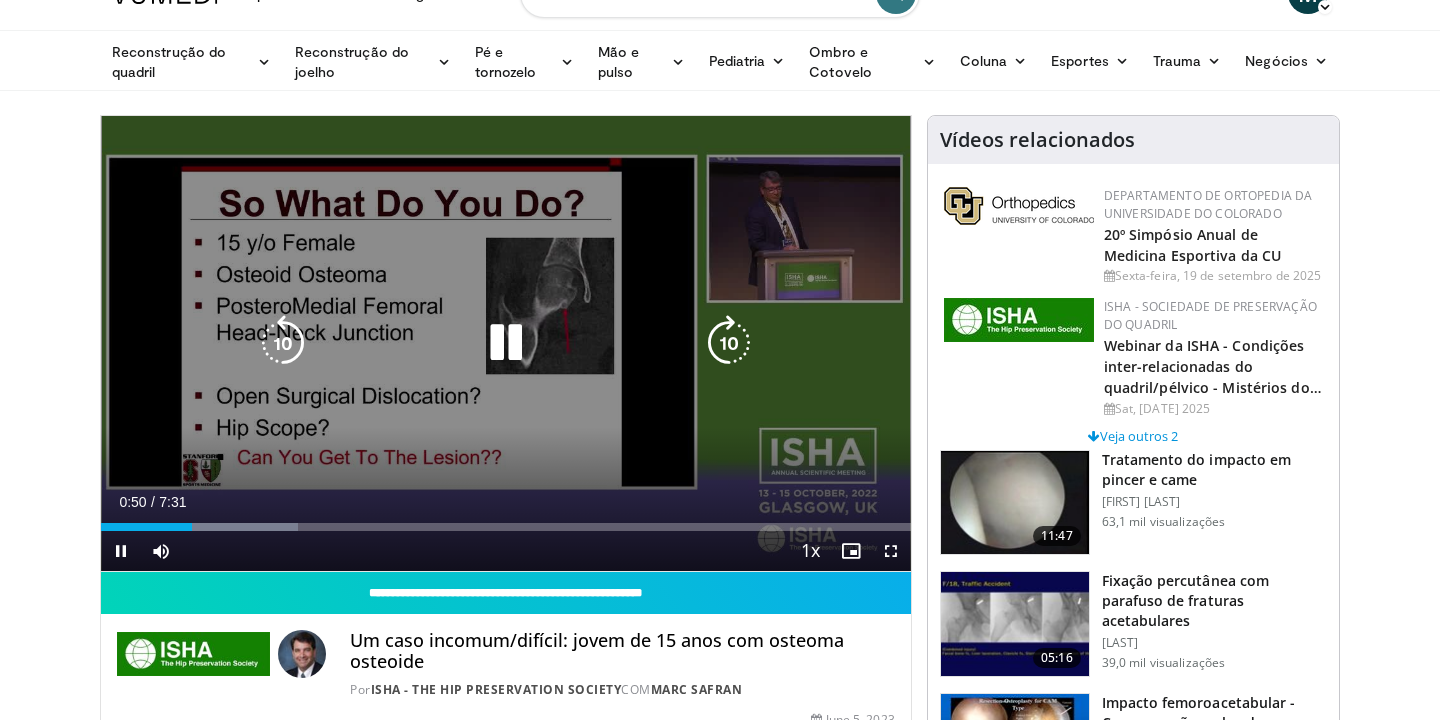 click on "10 seconds
Tap to unmute" at bounding box center [506, 343] 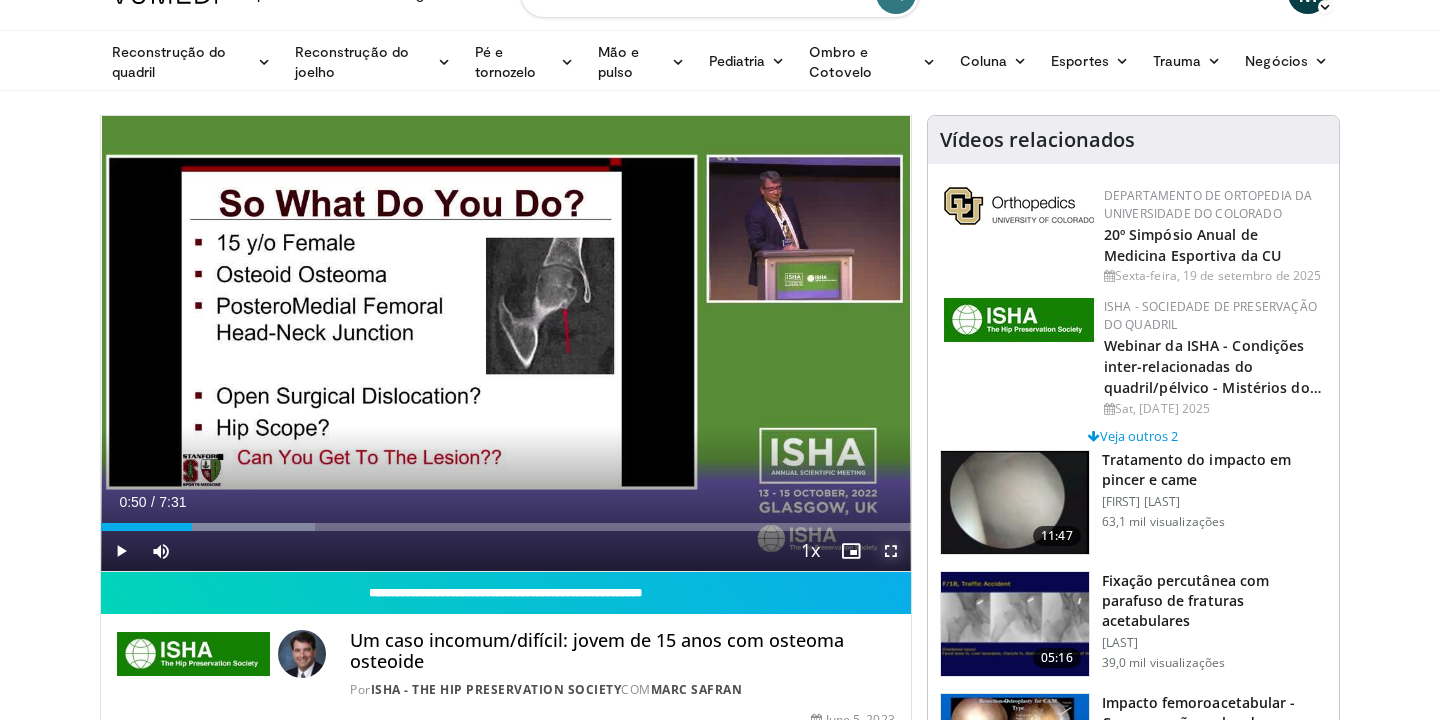 click at bounding box center (891, 551) 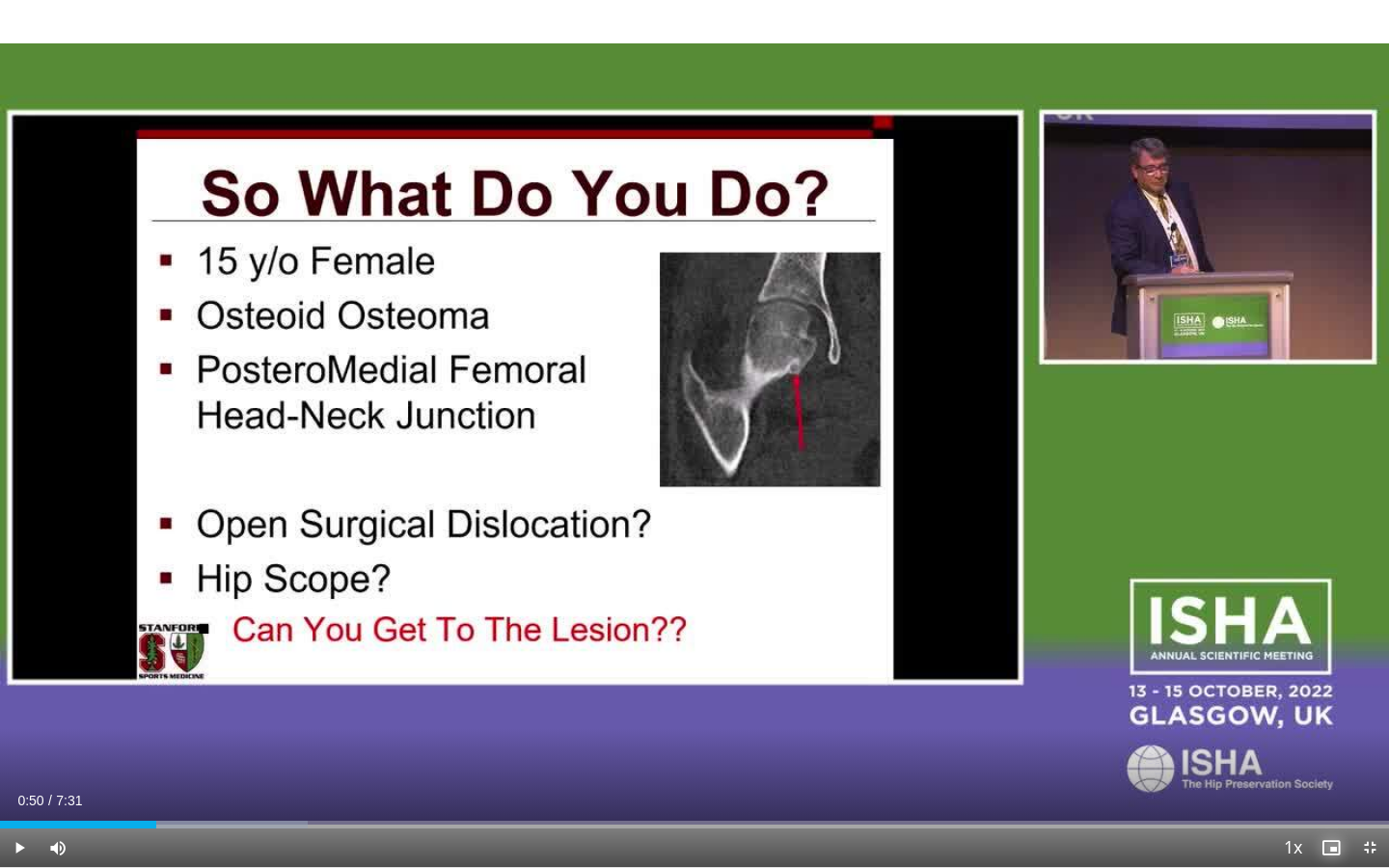 click at bounding box center (1331, 848) 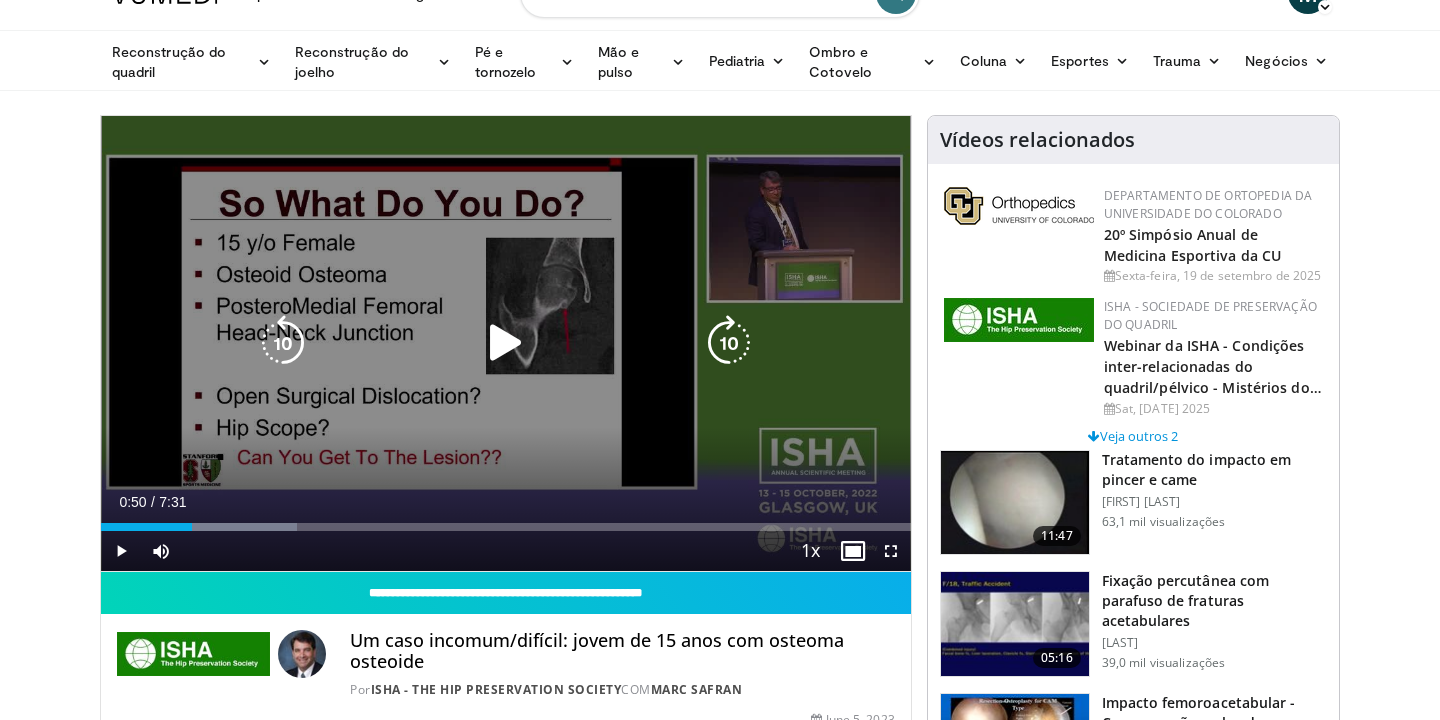 click at bounding box center [506, 343] 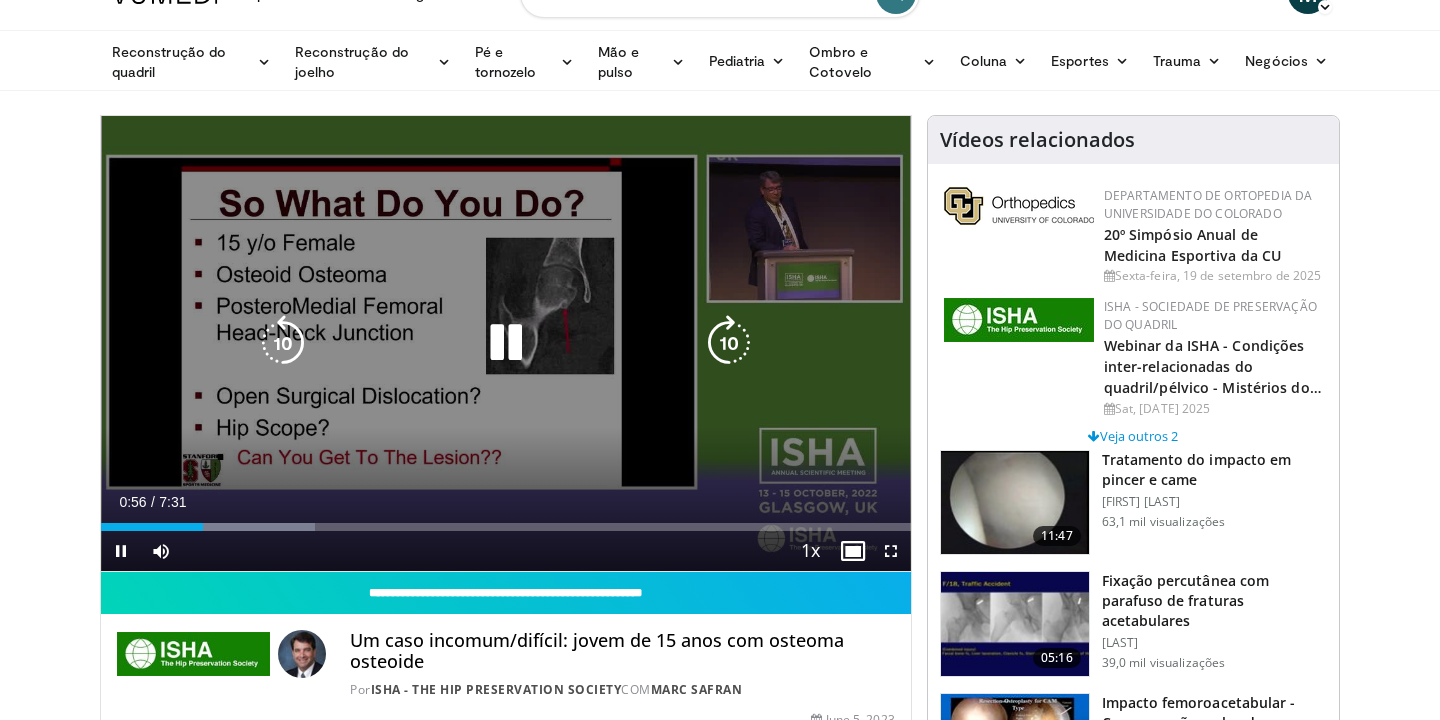 click at bounding box center [506, 343] 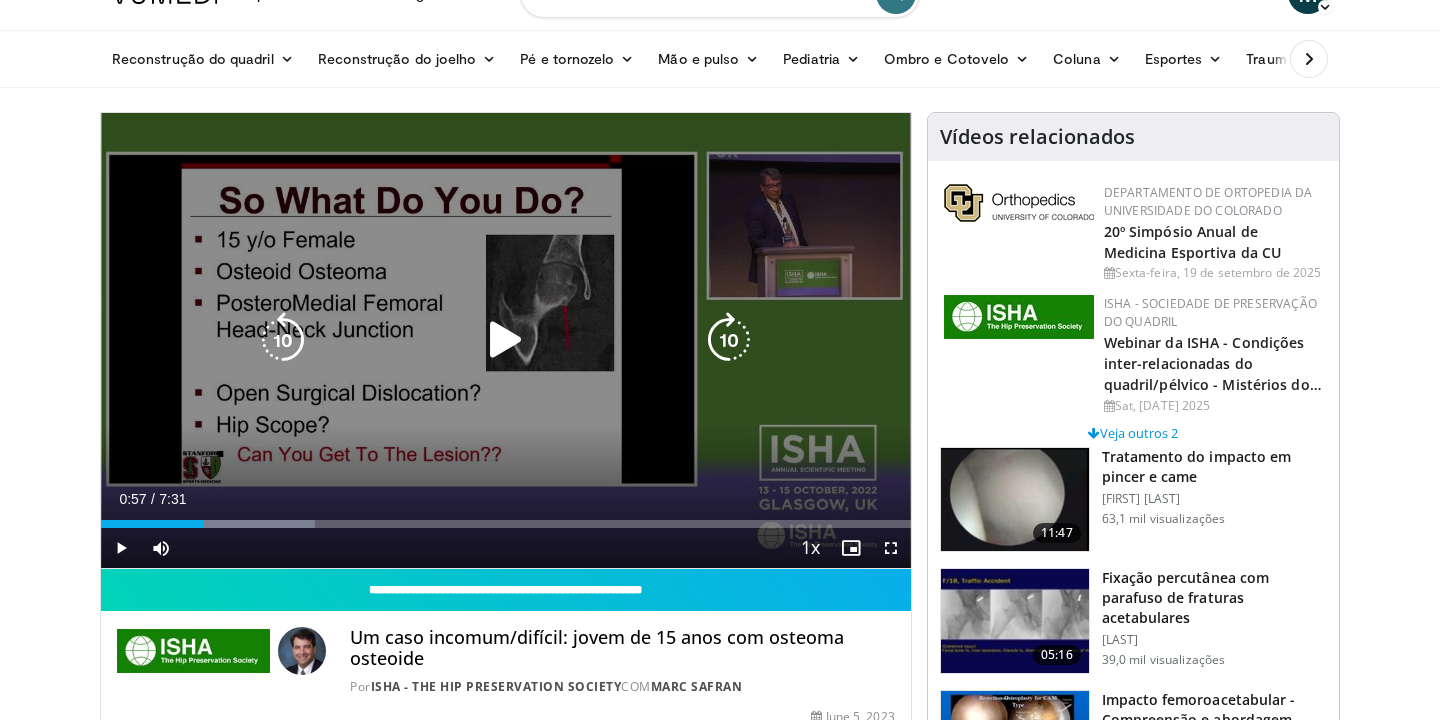 click at bounding box center [506, 340] 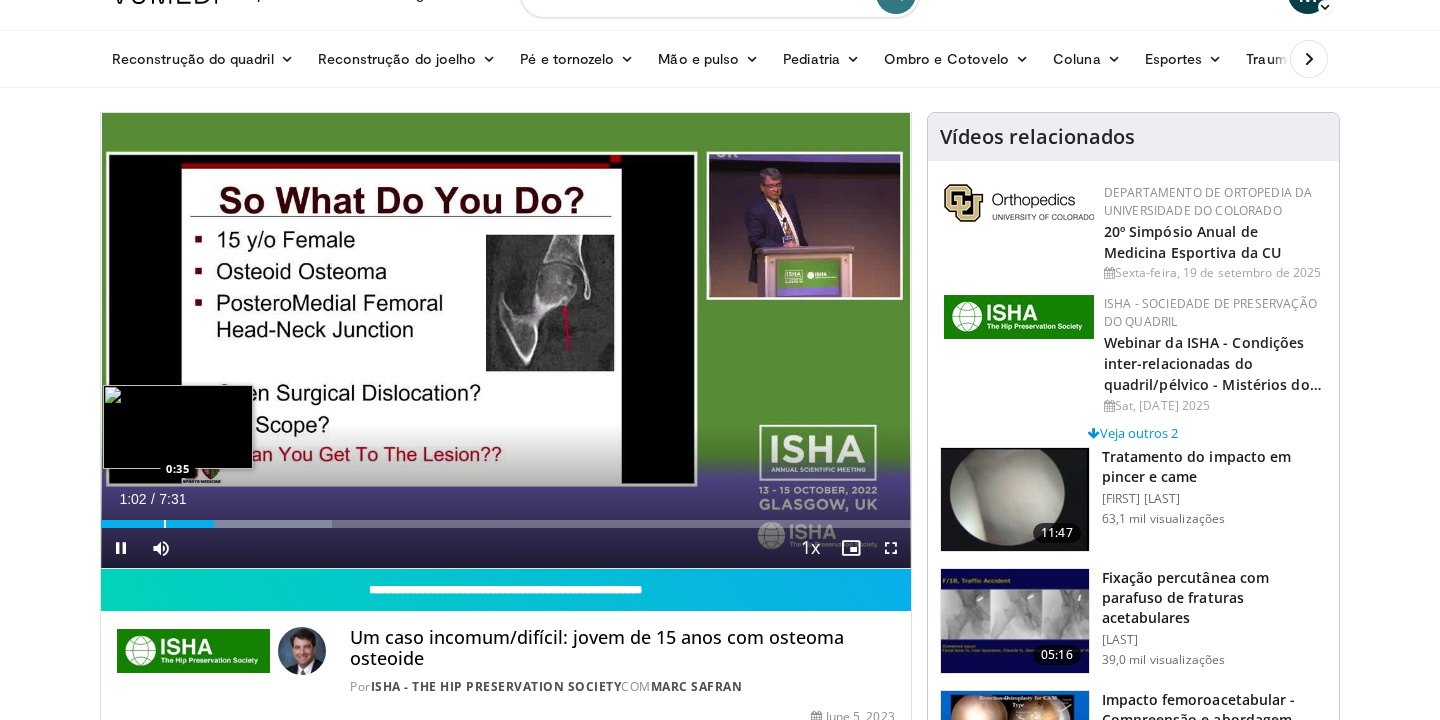 click at bounding box center (165, 524) 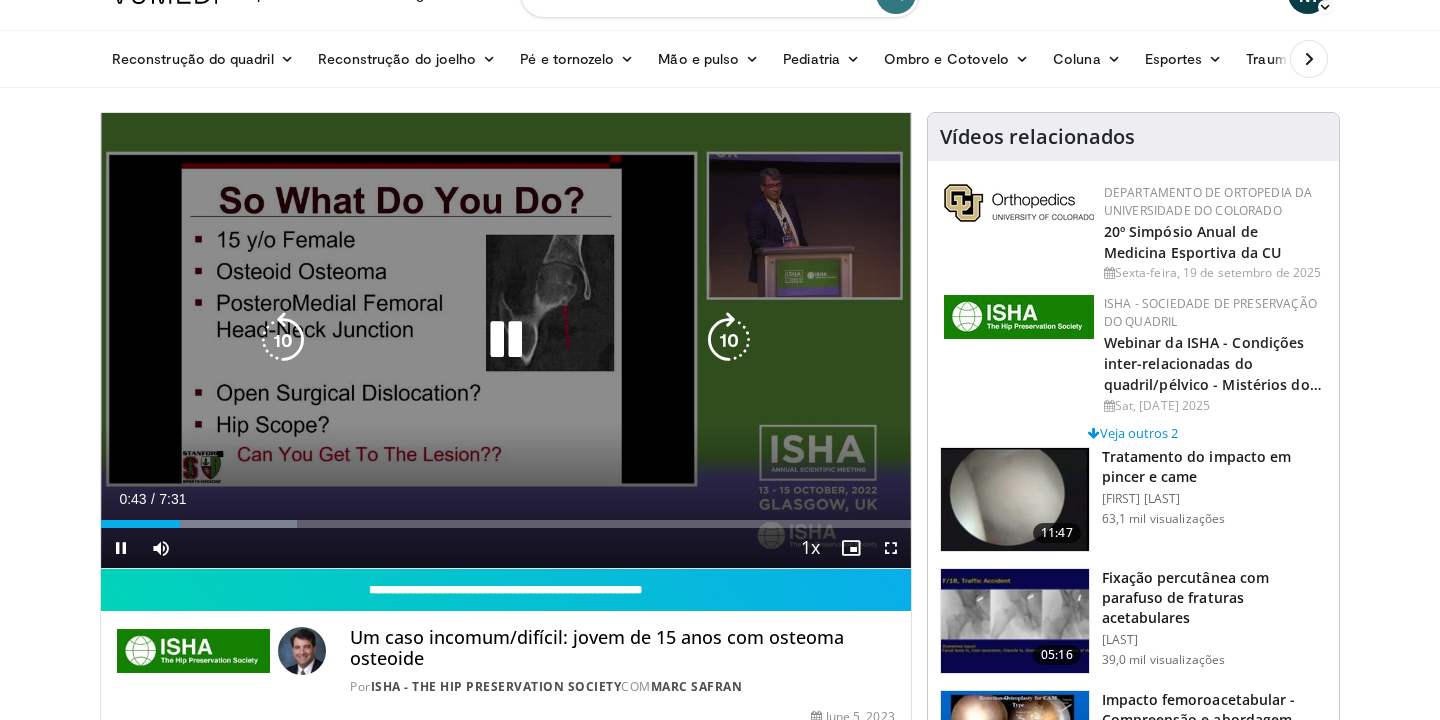 click at bounding box center (506, 340) 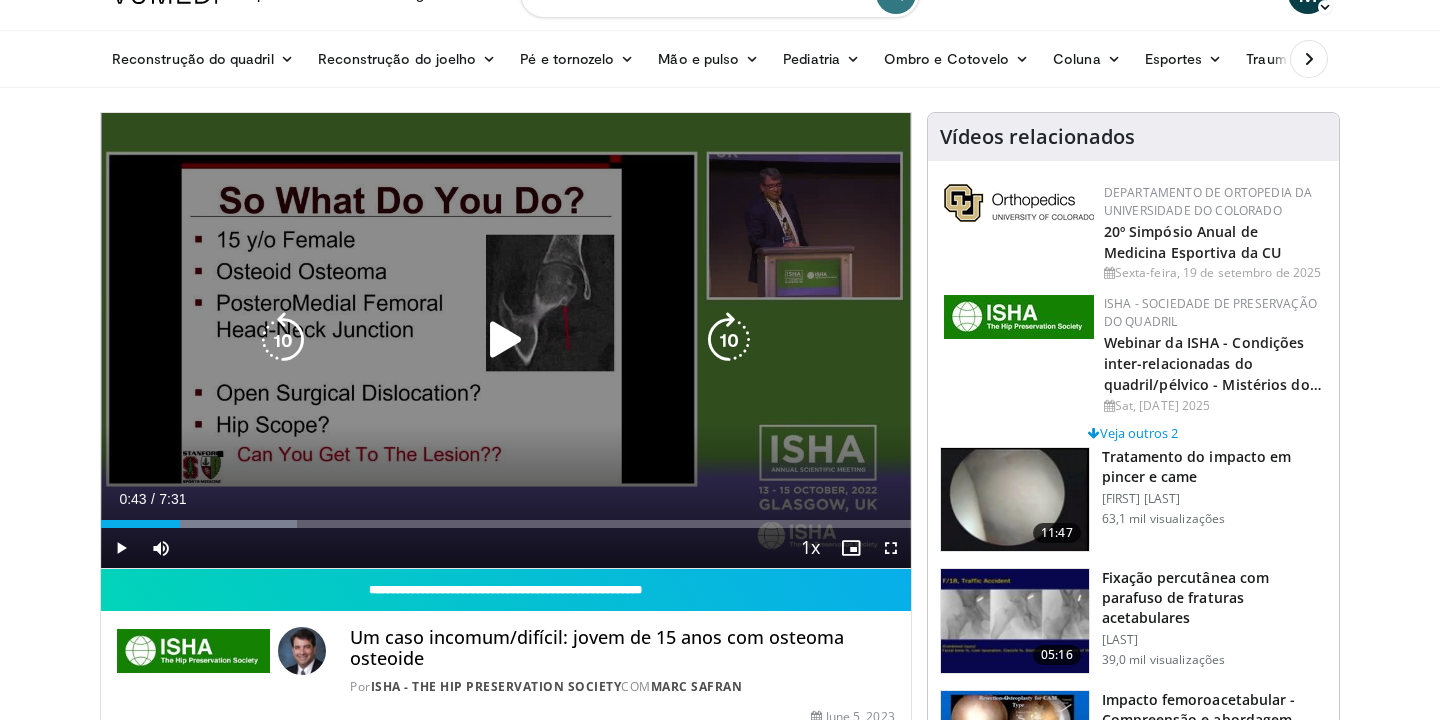 click at bounding box center [506, 340] 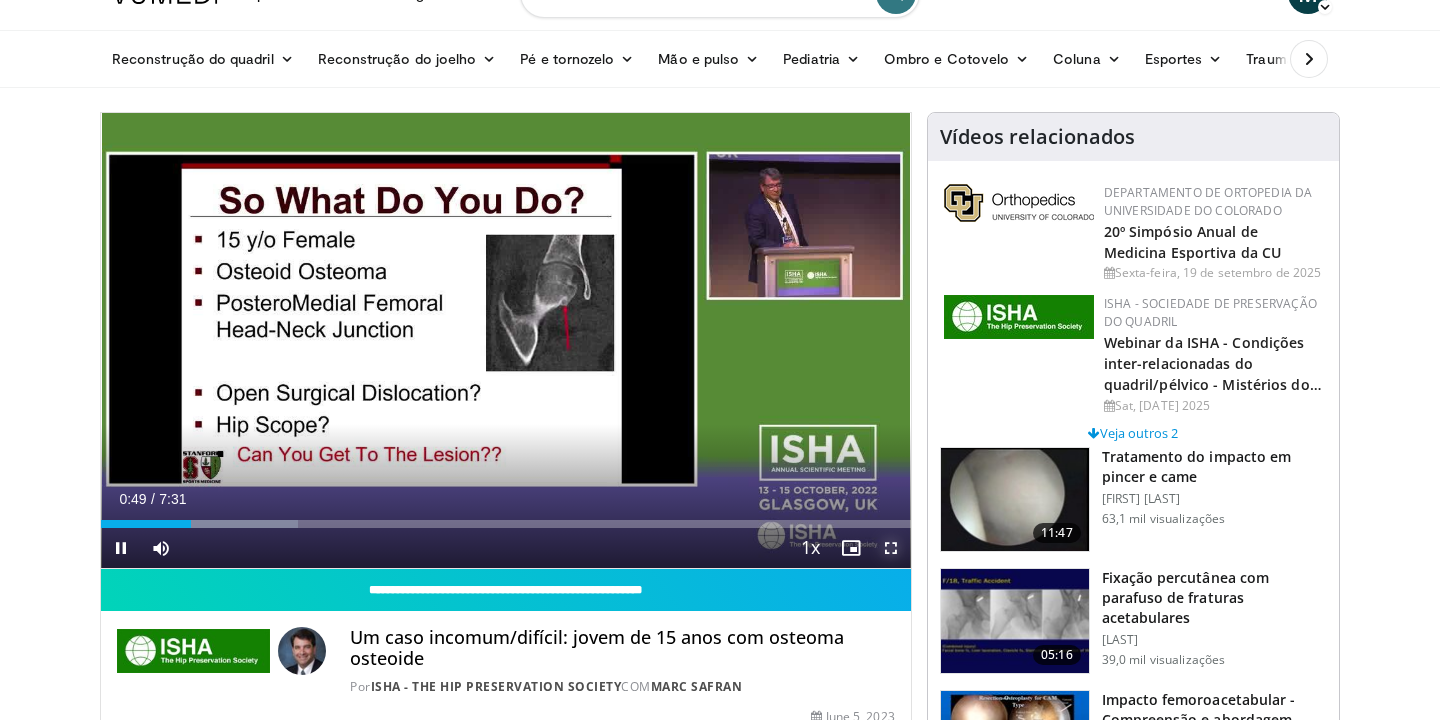 click at bounding box center (891, 548) 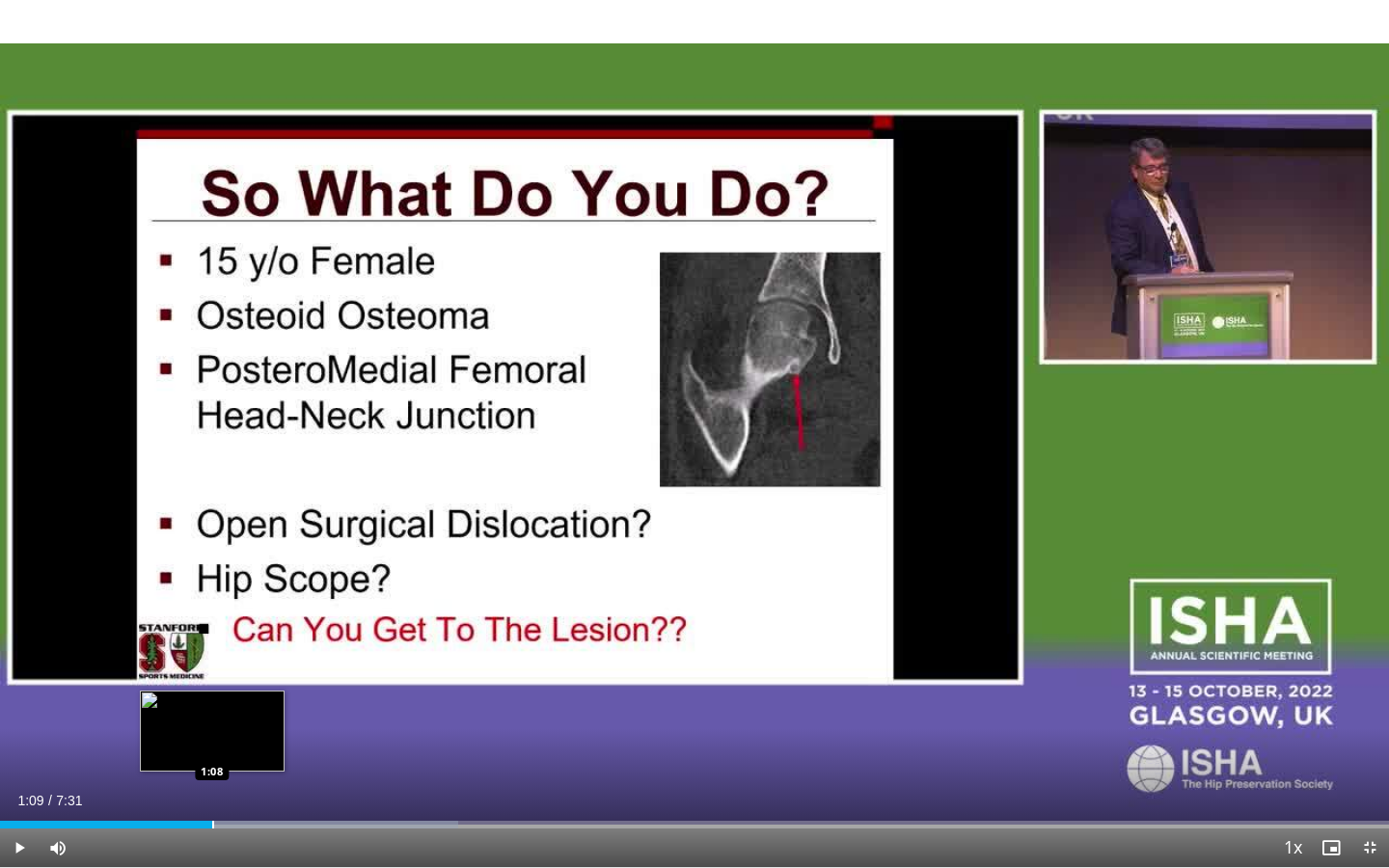 drag, startPoint x: 228, startPoint y: 826, endPoint x: 206, endPoint y: 826, distance: 22 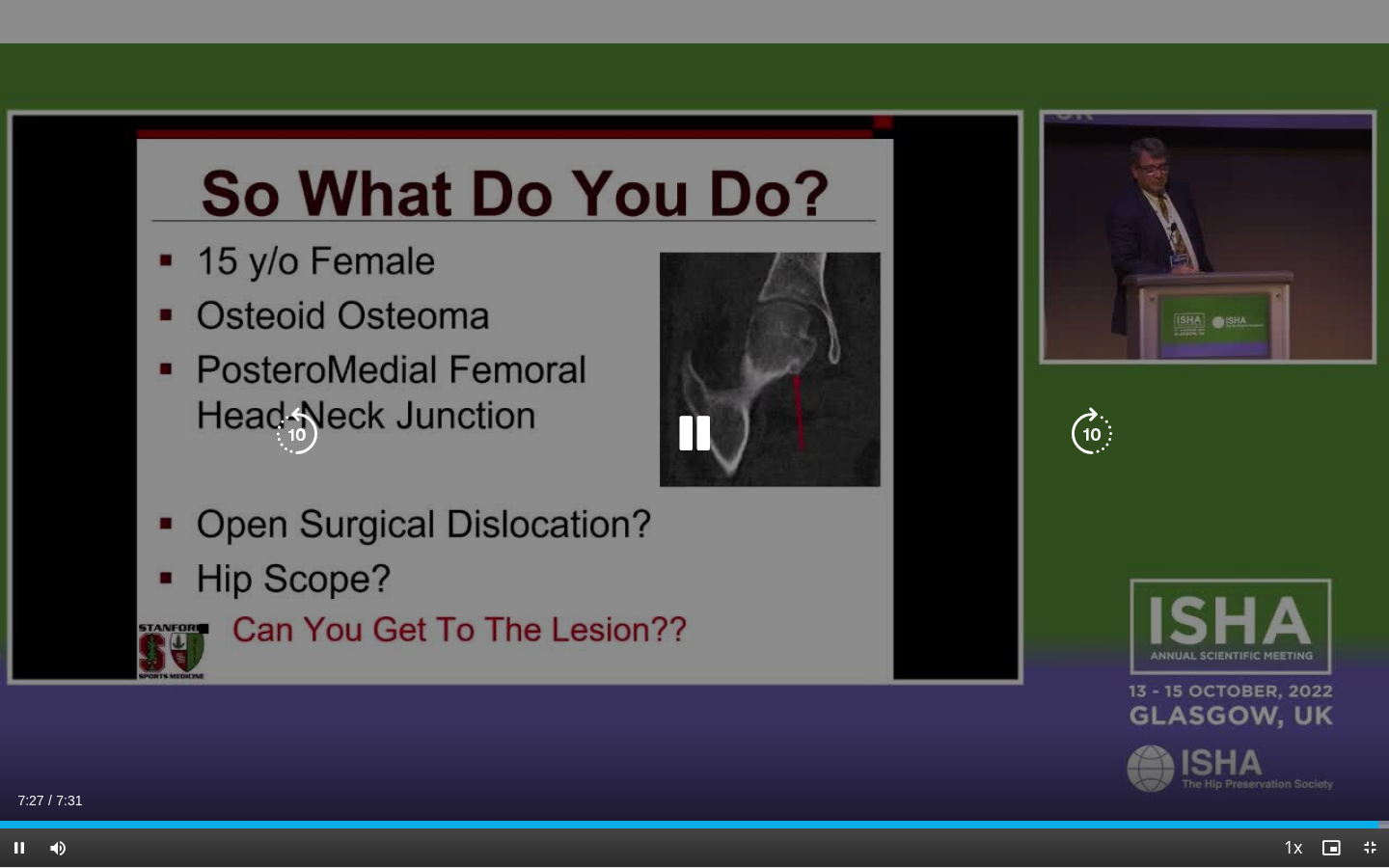 click at bounding box center (694, 434) 